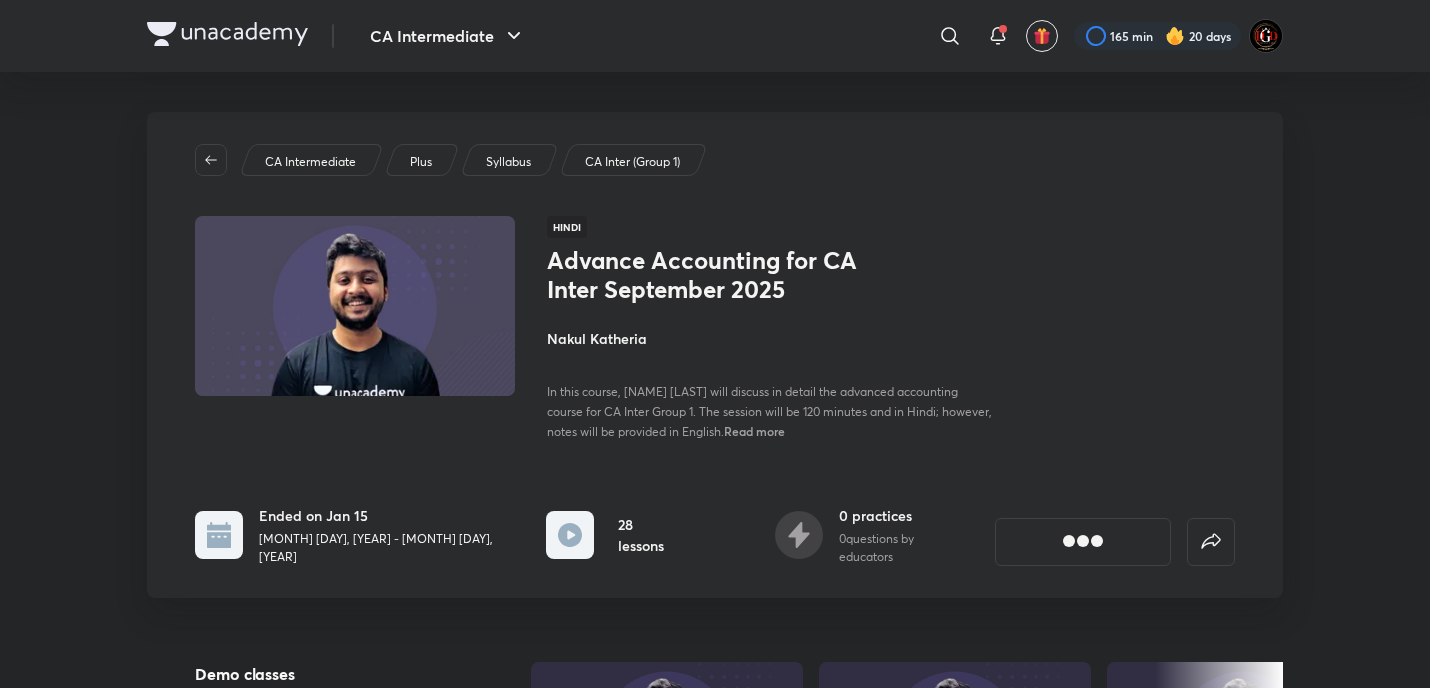 scroll, scrollTop: 0, scrollLeft: 0, axis: both 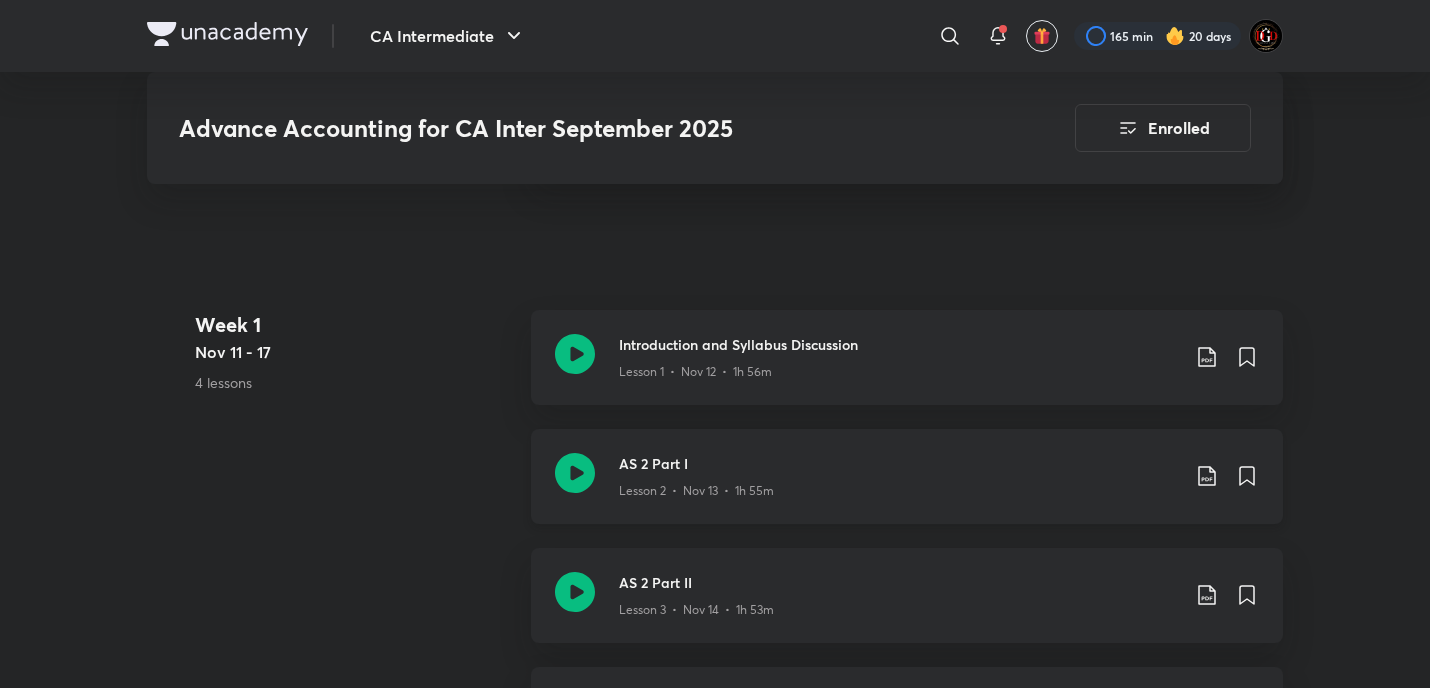 click 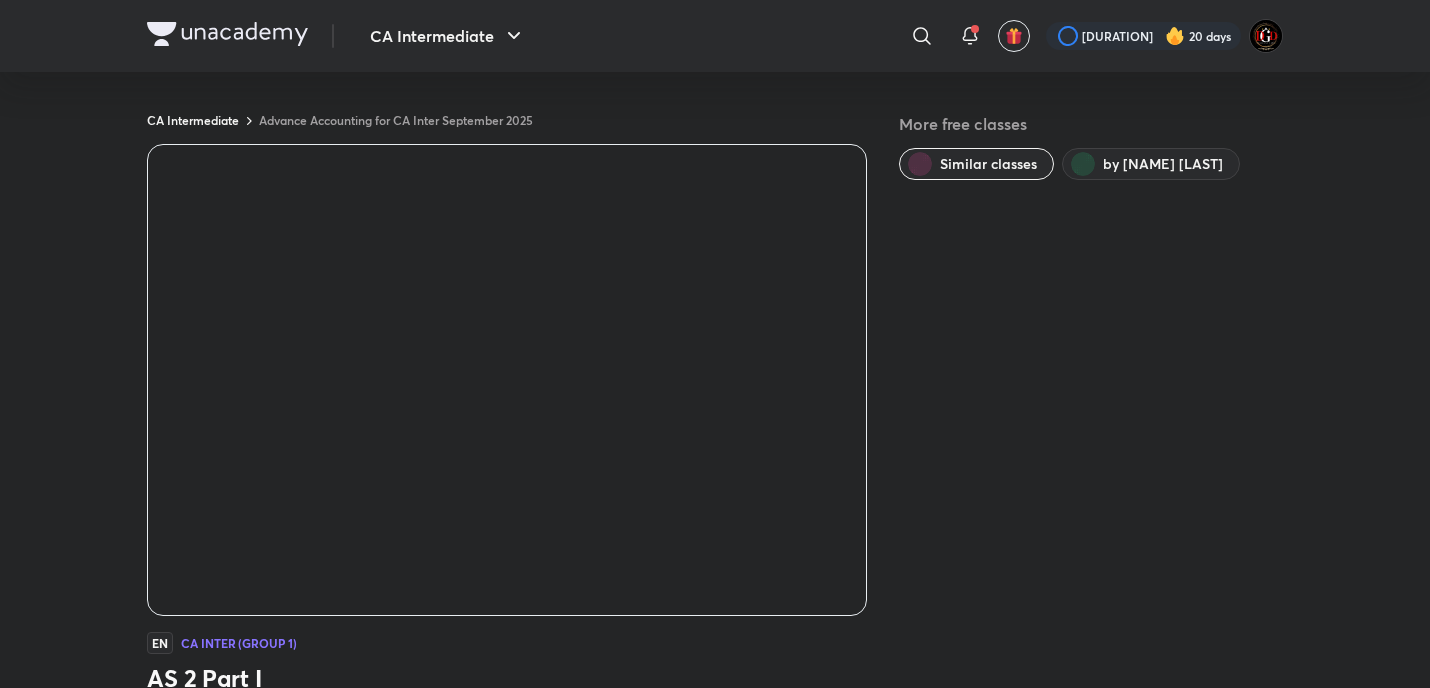 scroll, scrollTop: 1066, scrollLeft: 0, axis: vertical 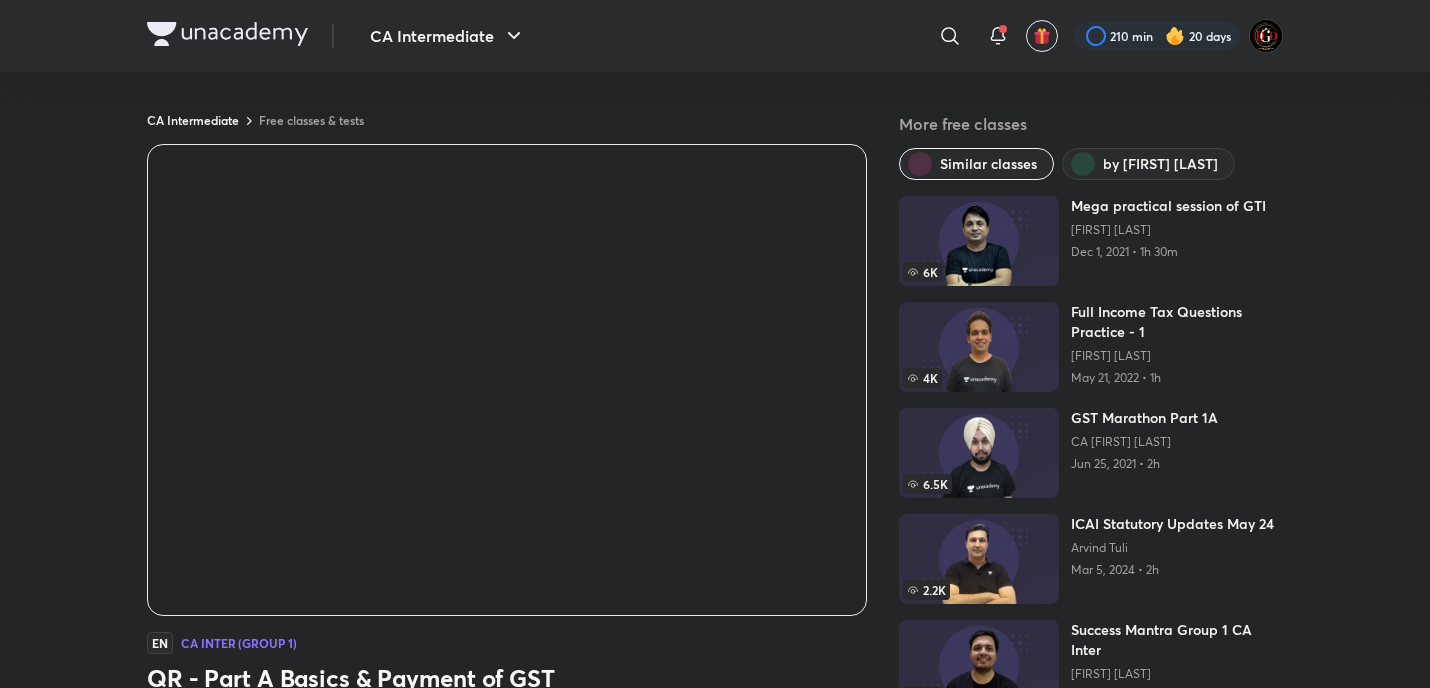 click on "CA Intermediate ​ 210 min 20 days" at bounding box center (715, 36) 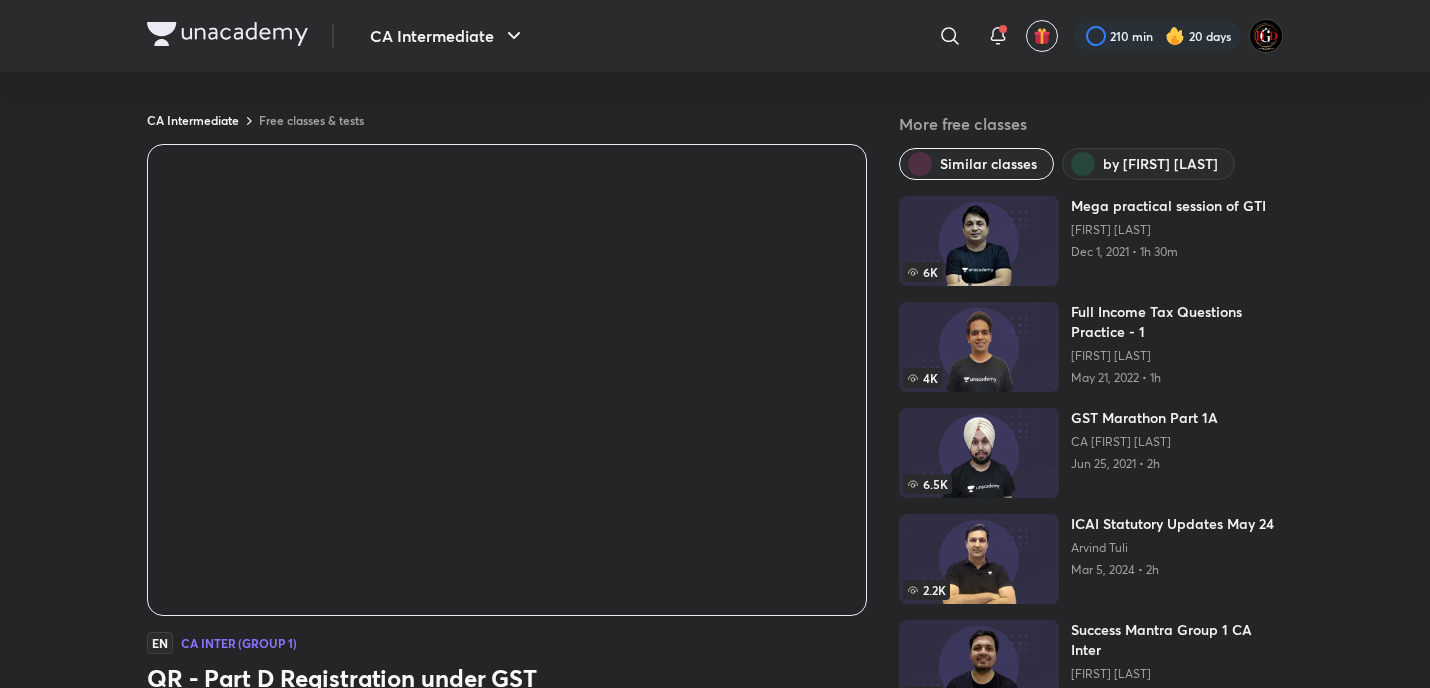 scroll, scrollTop: 0, scrollLeft: 0, axis: both 